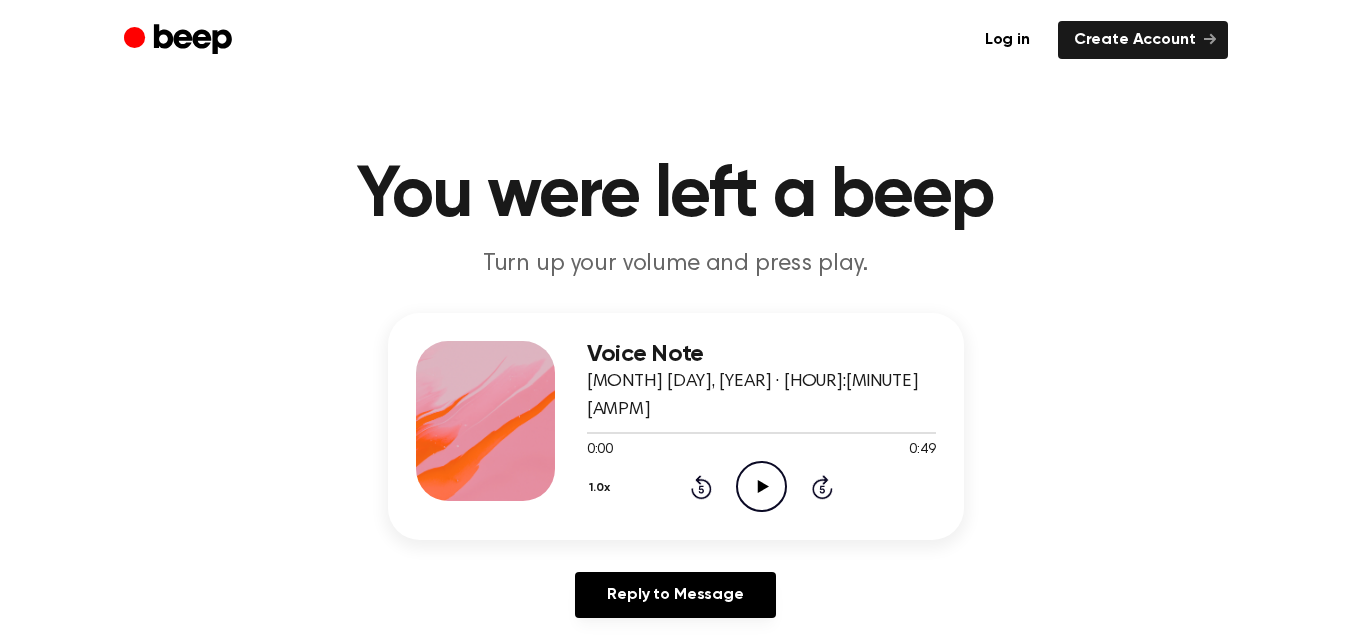 scroll, scrollTop: 0, scrollLeft: 0, axis: both 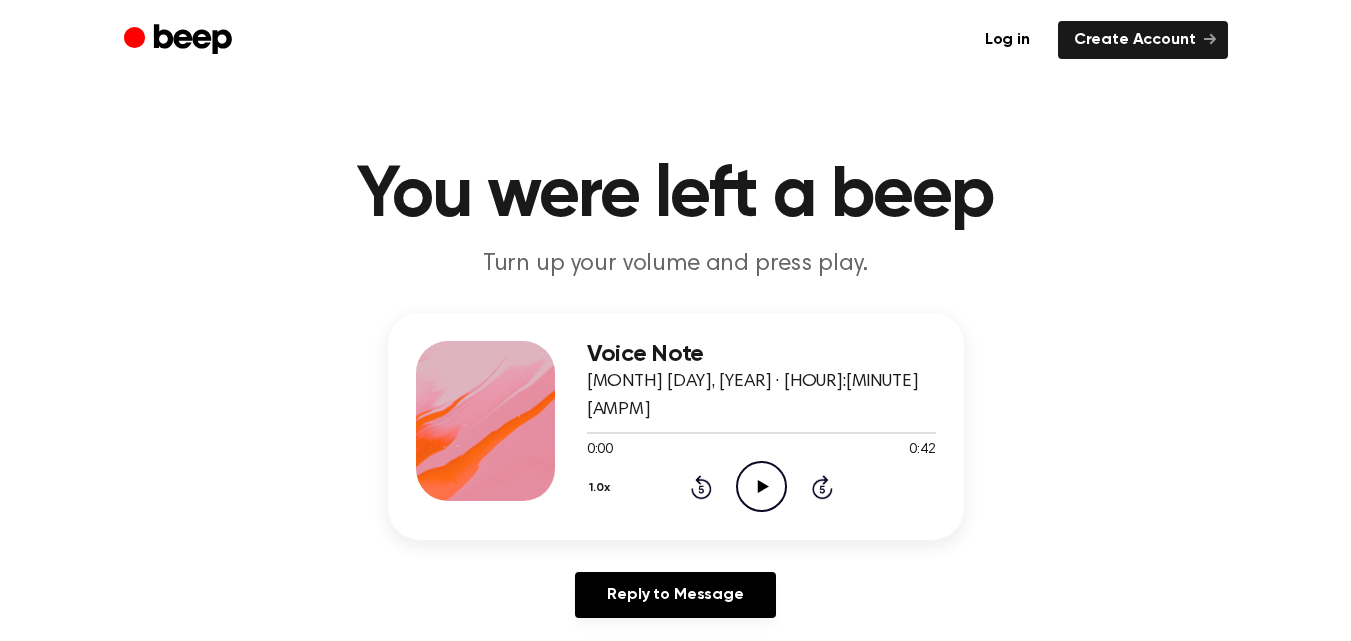 click on "Play Audio" 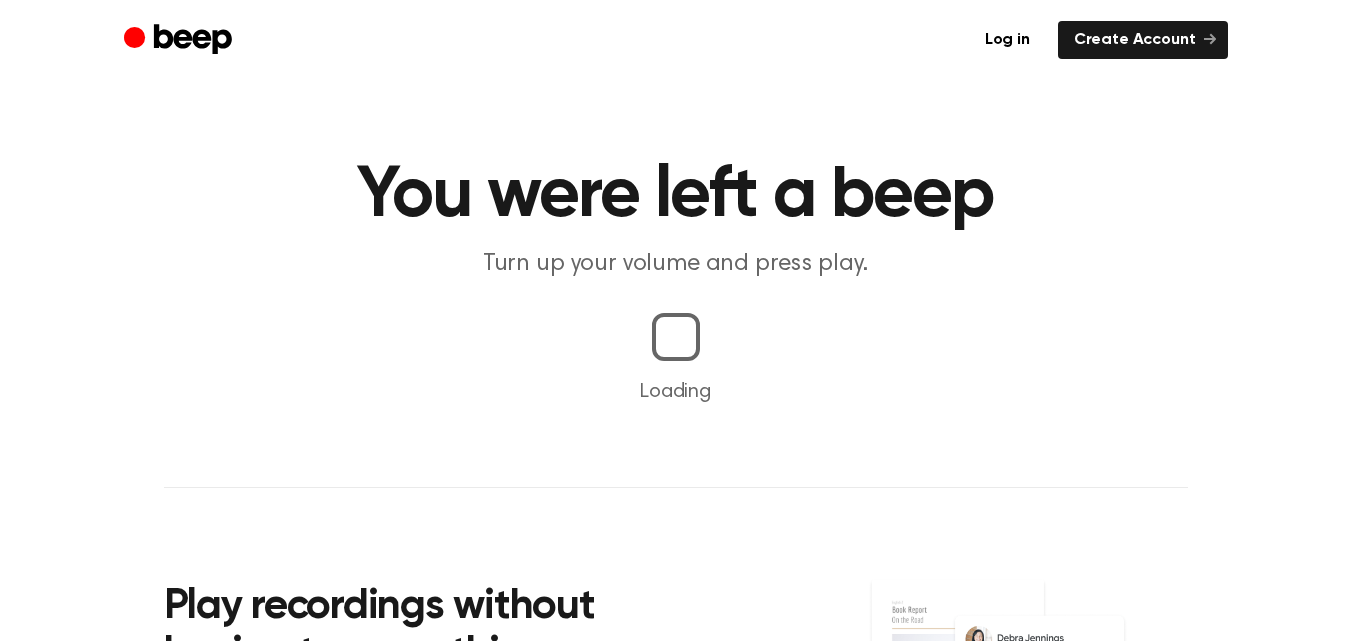 scroll, scrollTop: 0, scrollLeft: 0, axis: both 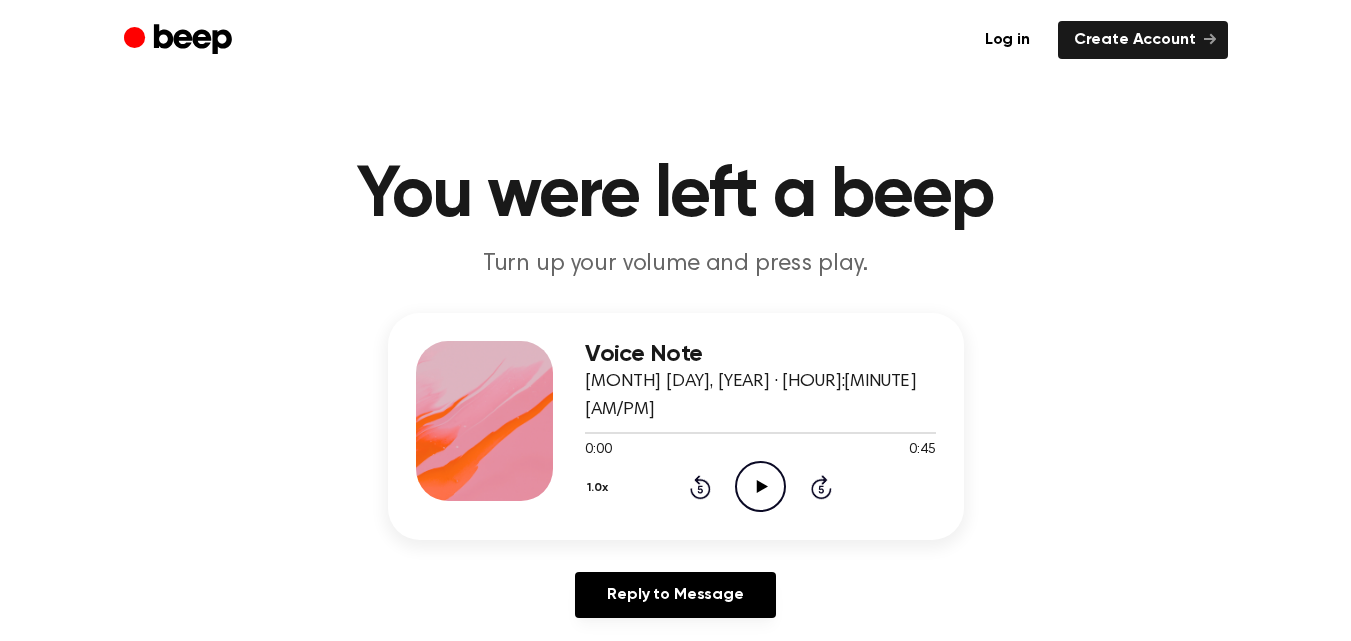 click on "Play Audio" 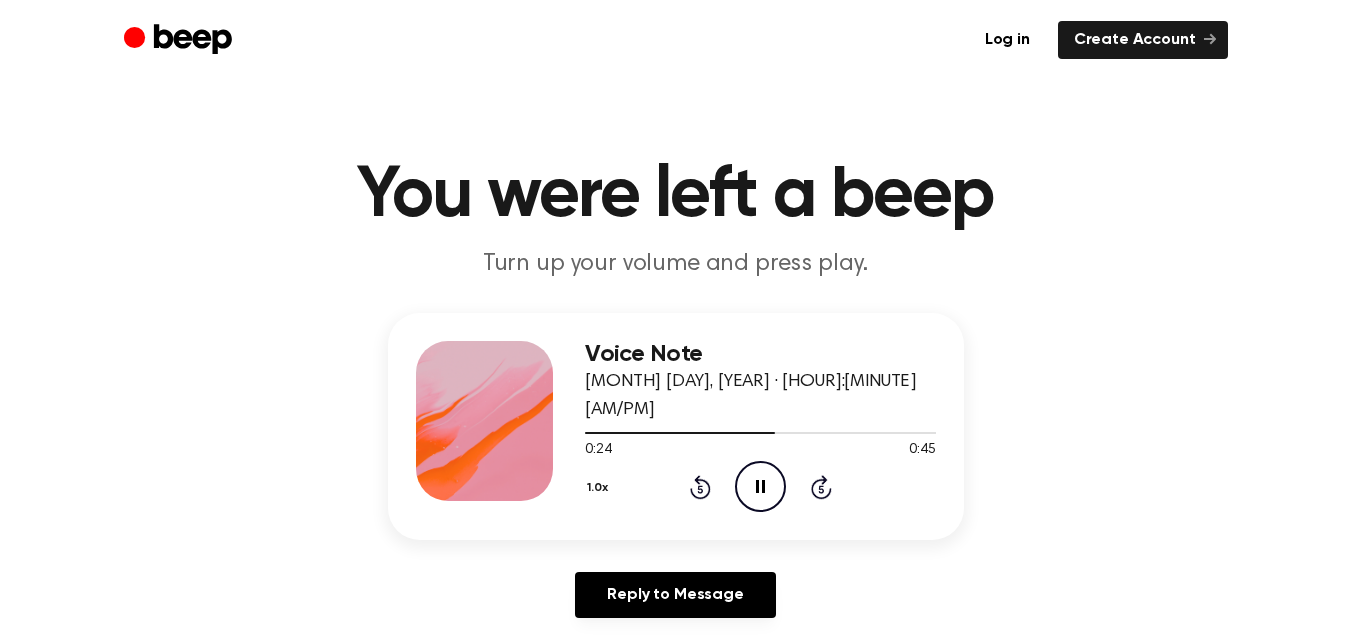 click on "Pause Audio" 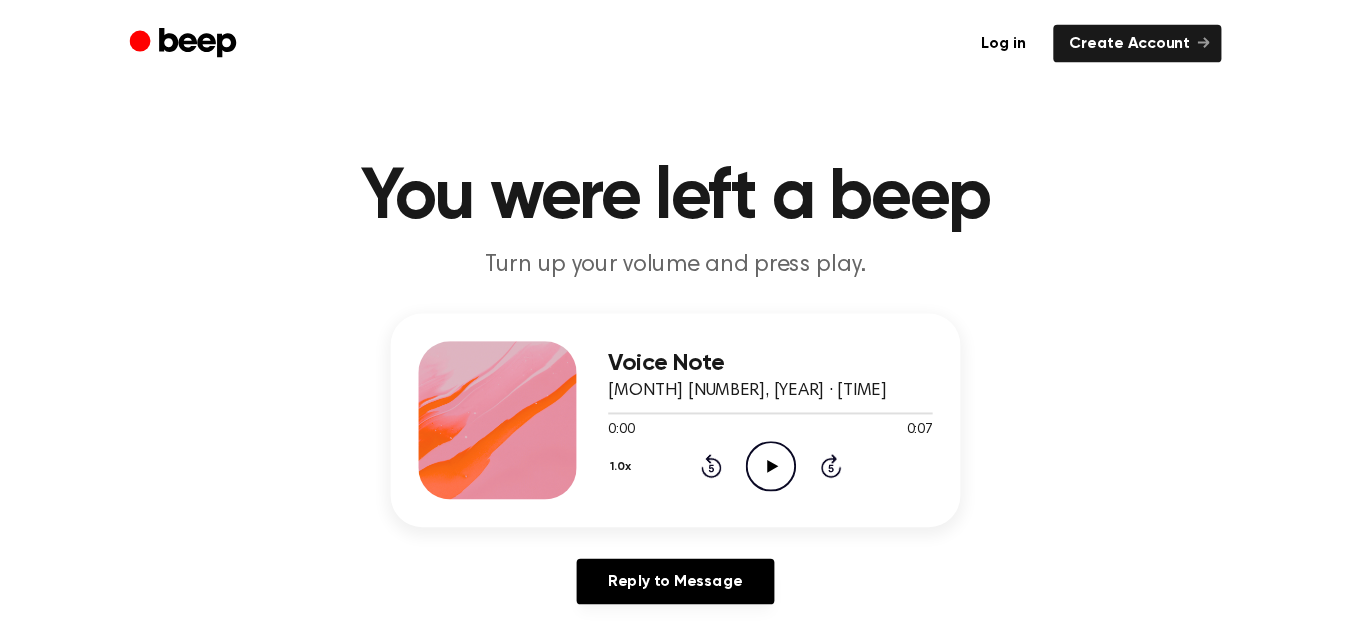 scroll, scrollTop: 0, scrollLeft: 0, axis: both 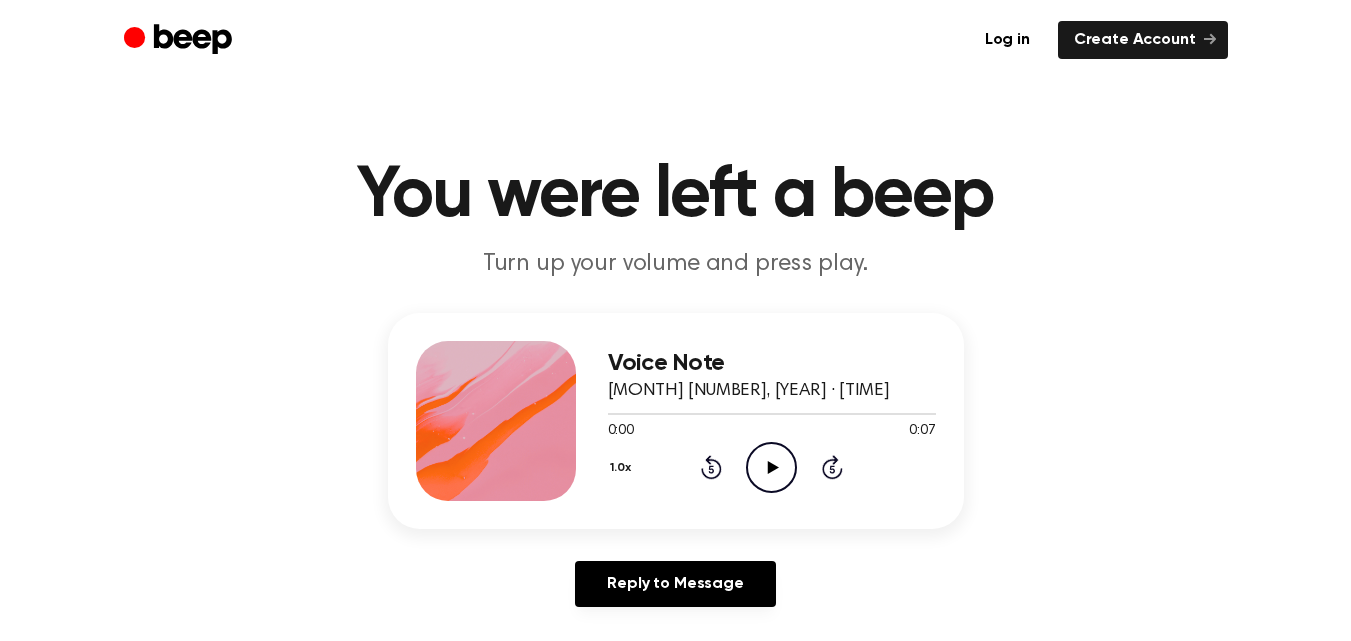 click on "Play Audio" 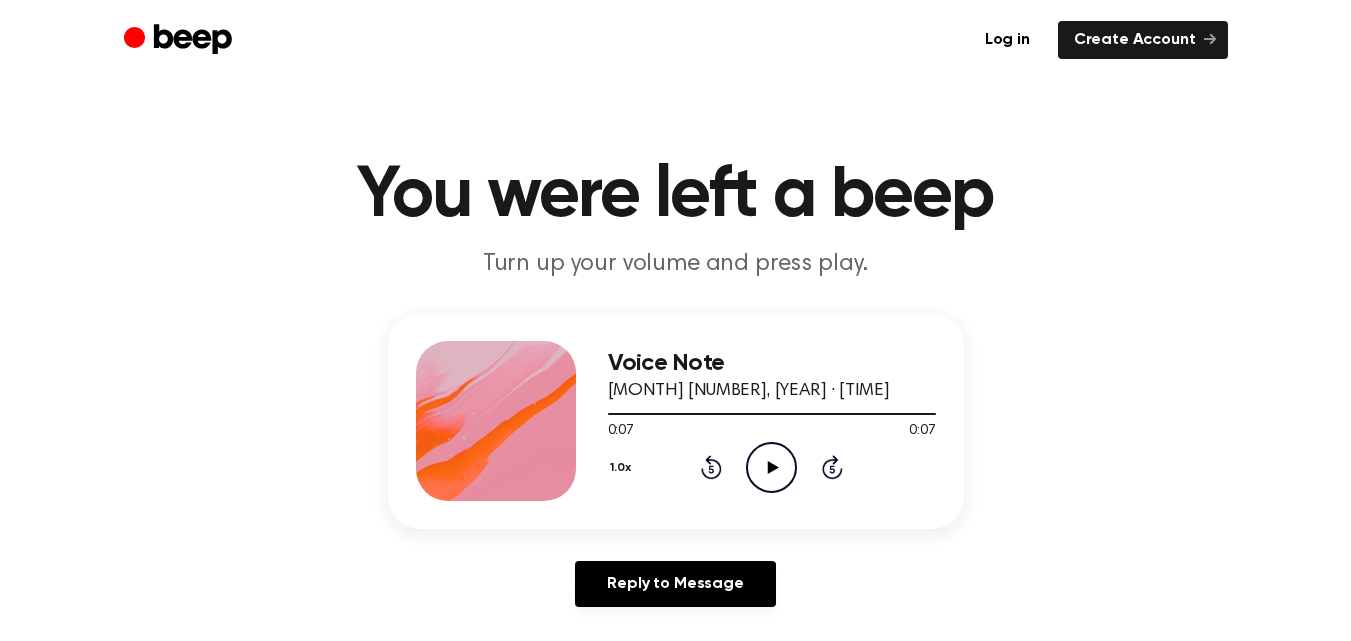 click on "Play Audio" 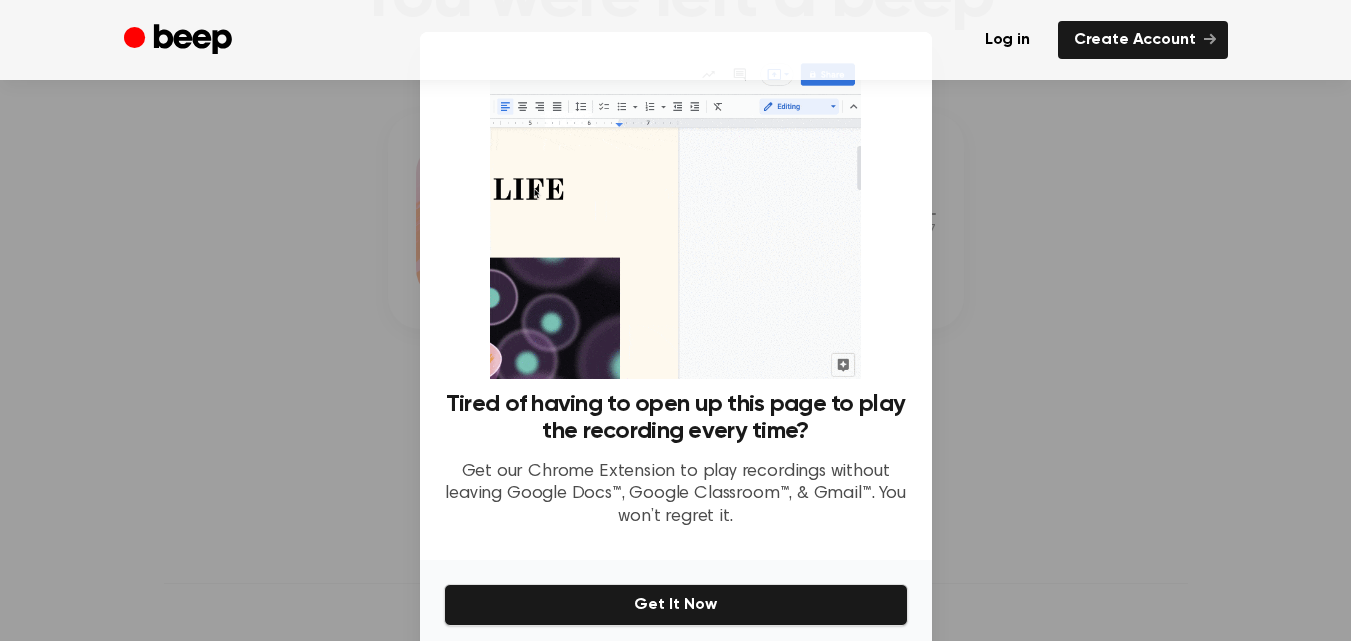 scroll, scrollTop: 0, scrollLeft: 0, axis: both 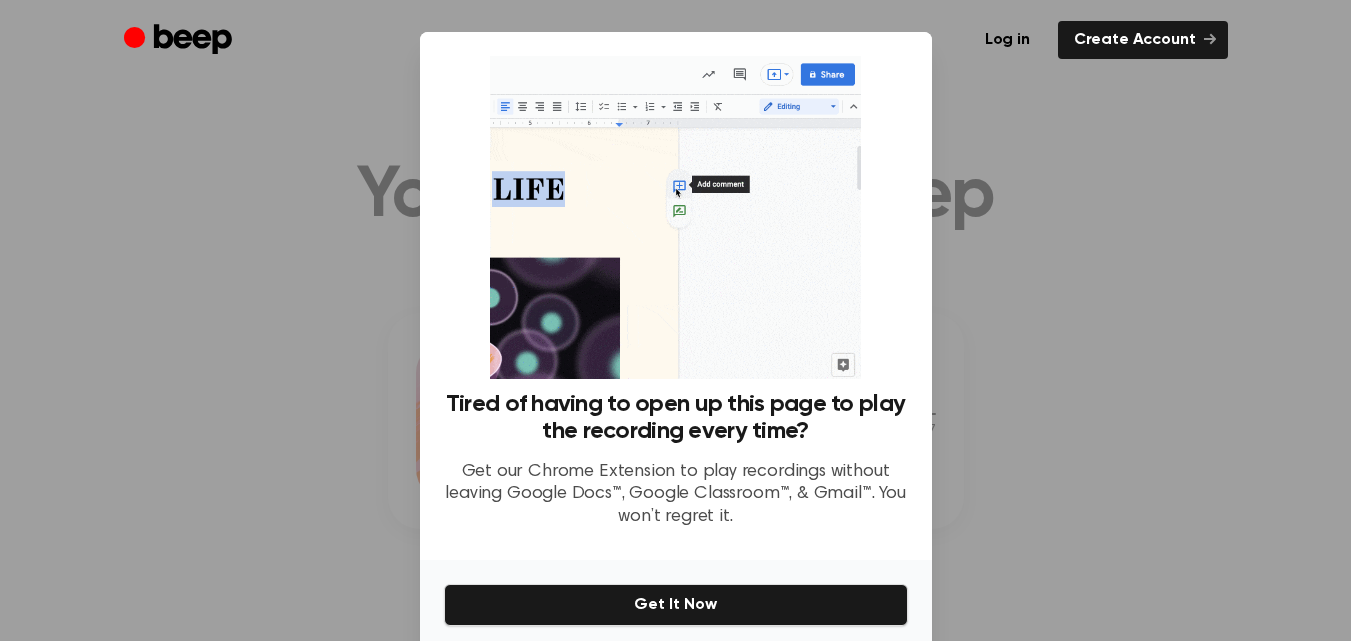 click at bounding box center [675, 320] 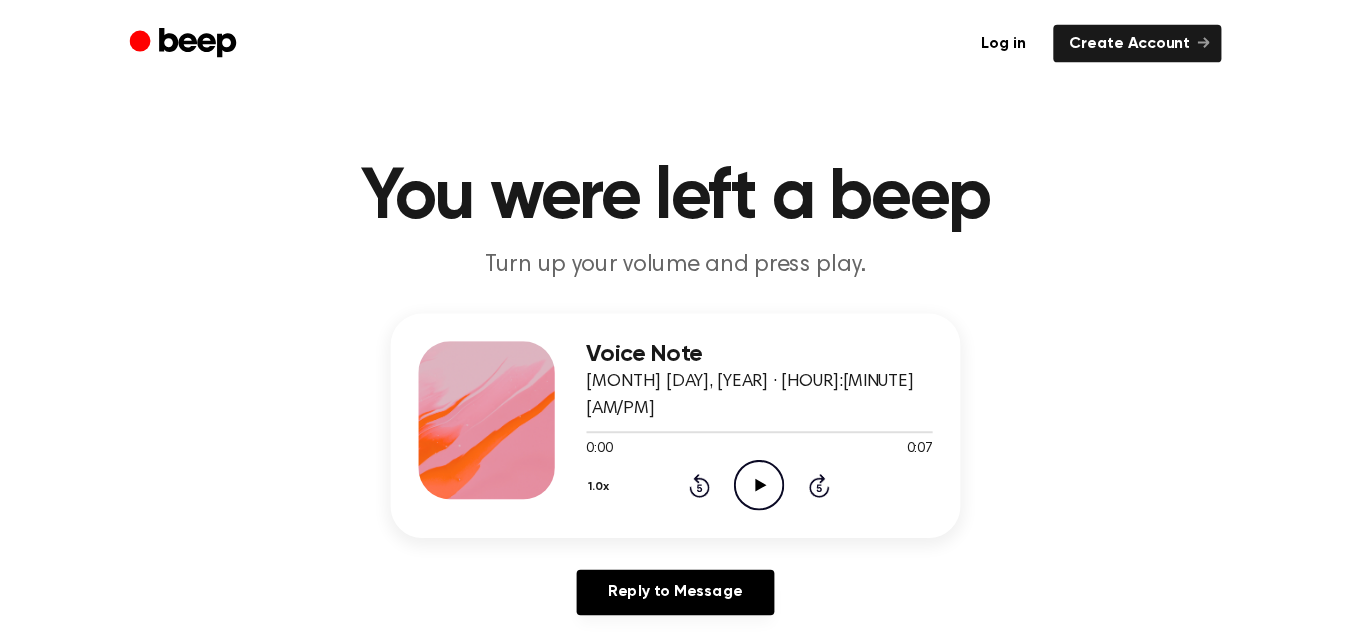 scroll, scrollTop: 0, scrollLeft: 0, axis: both 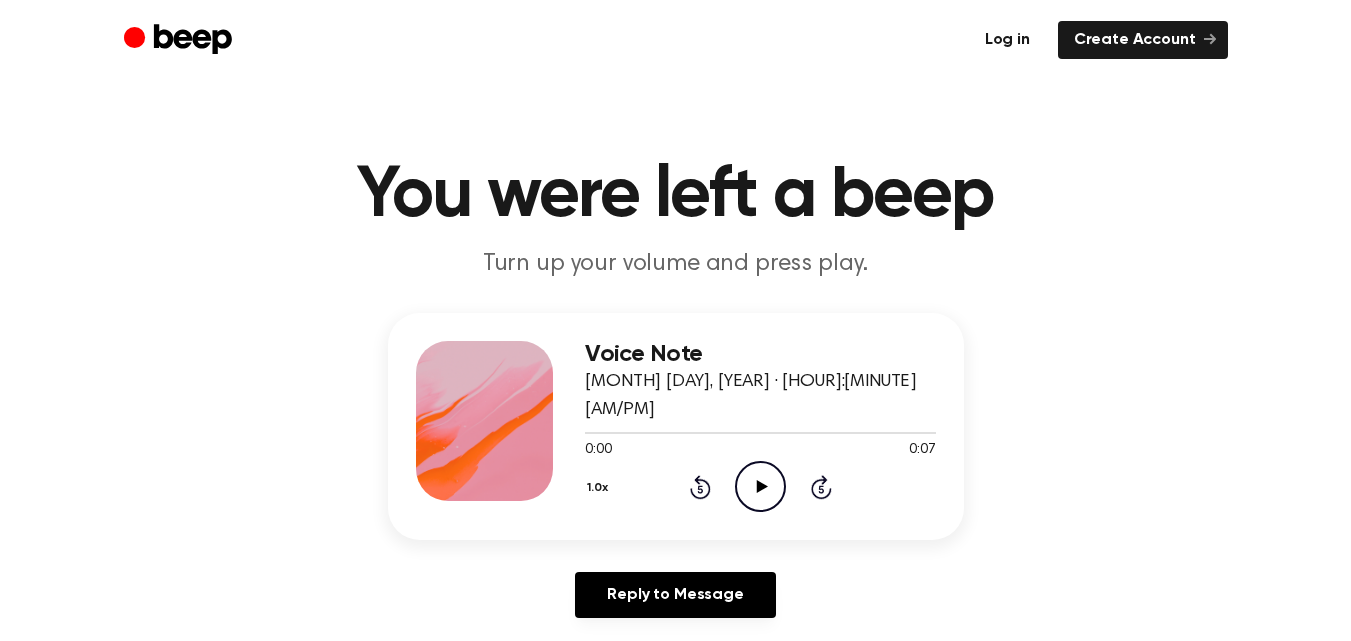 click on "Log in" at bounding box center [1007, 40] 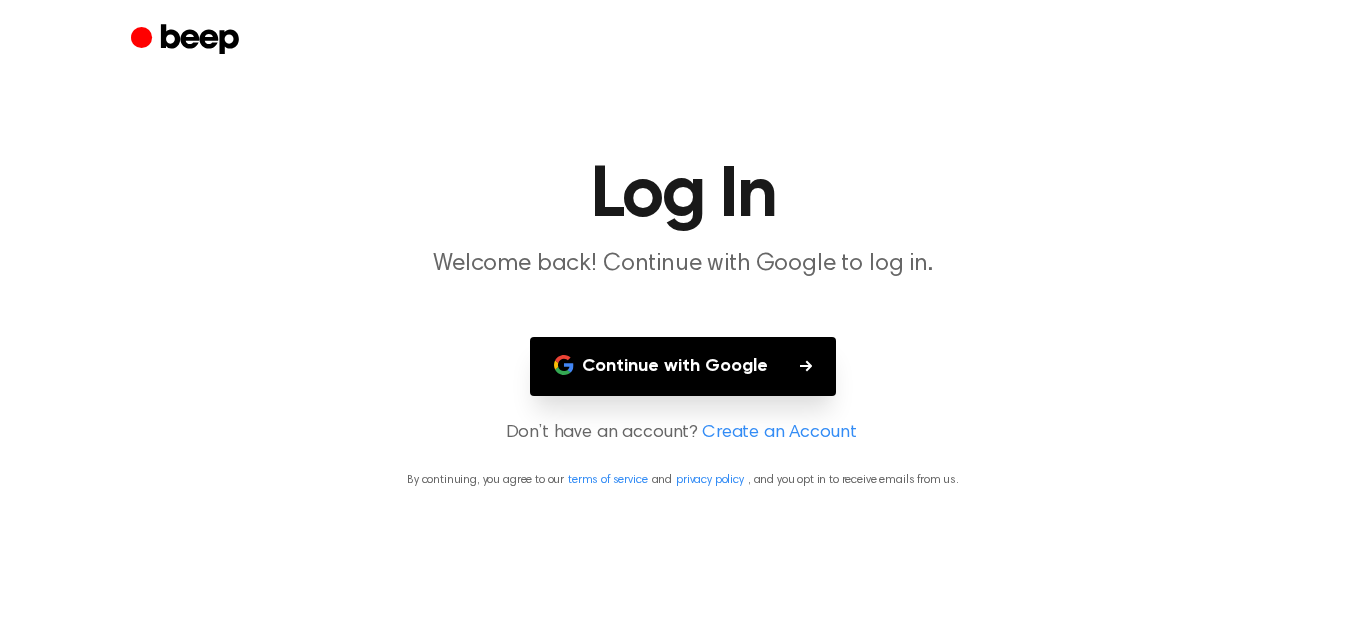 click on "Continue with Google" at bounding box center [683, 366] 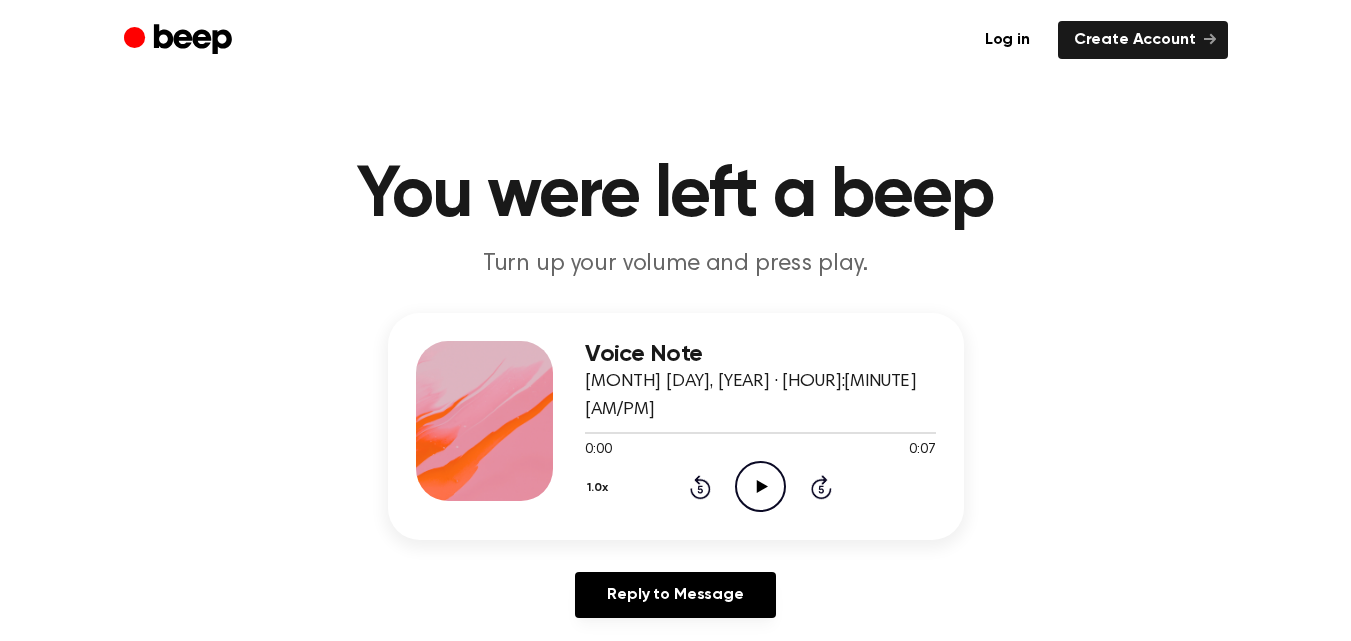 scroll, scrollTop: 0, scrollLeft: 0, axis: both 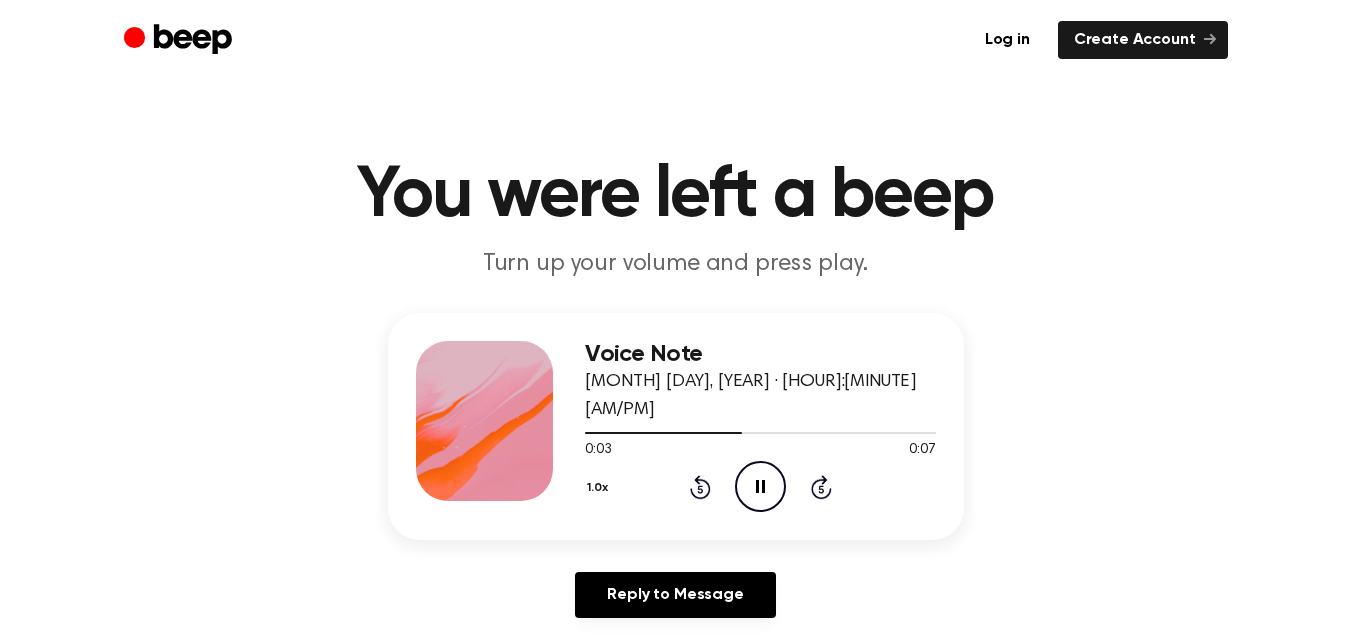 click on "Pause Audio" 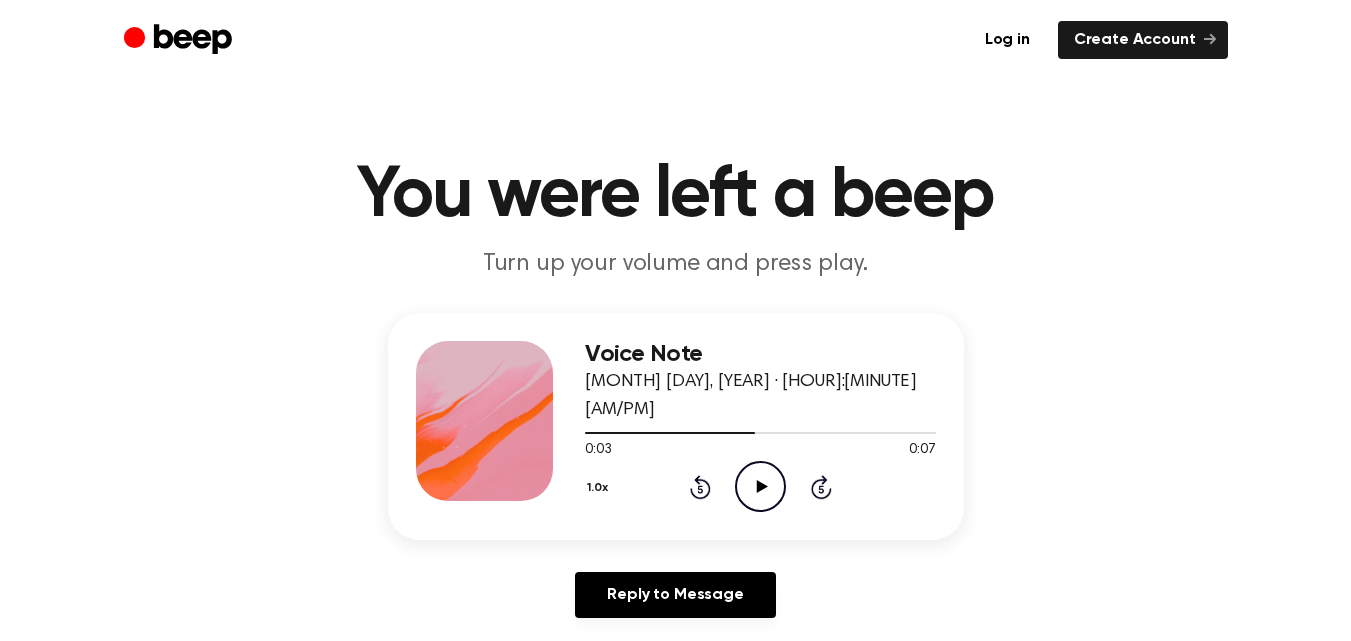 click on "Play Audio" 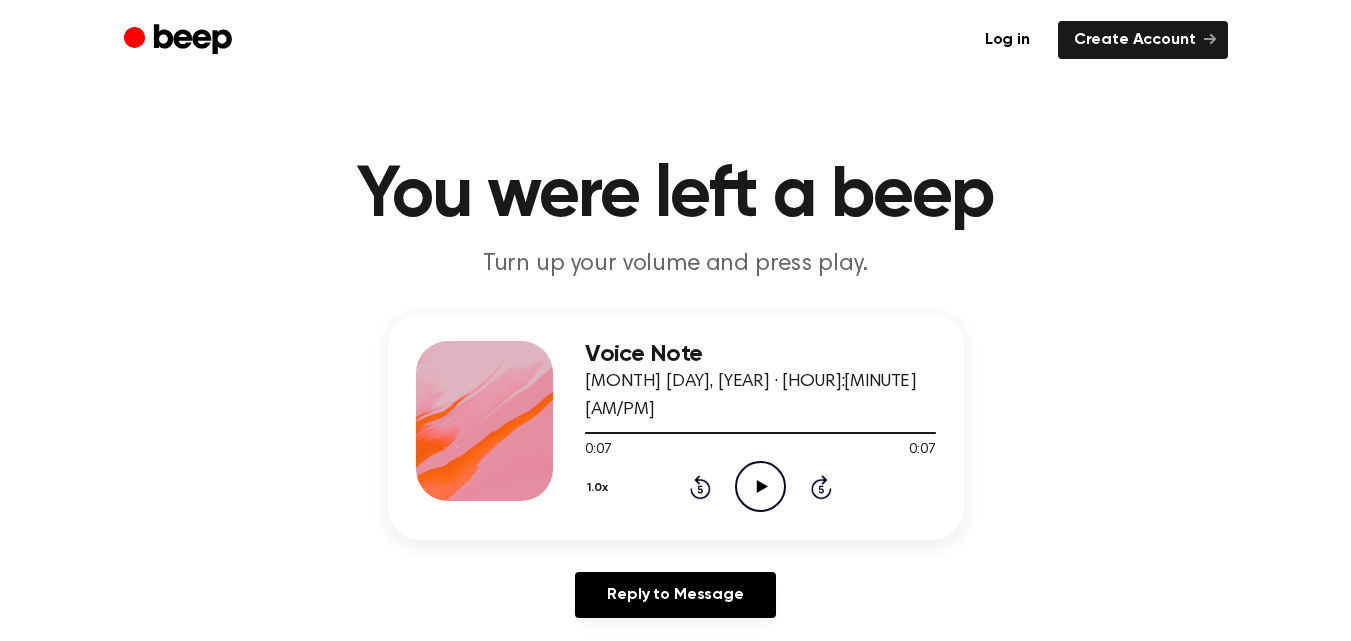 click on "Play Audio" 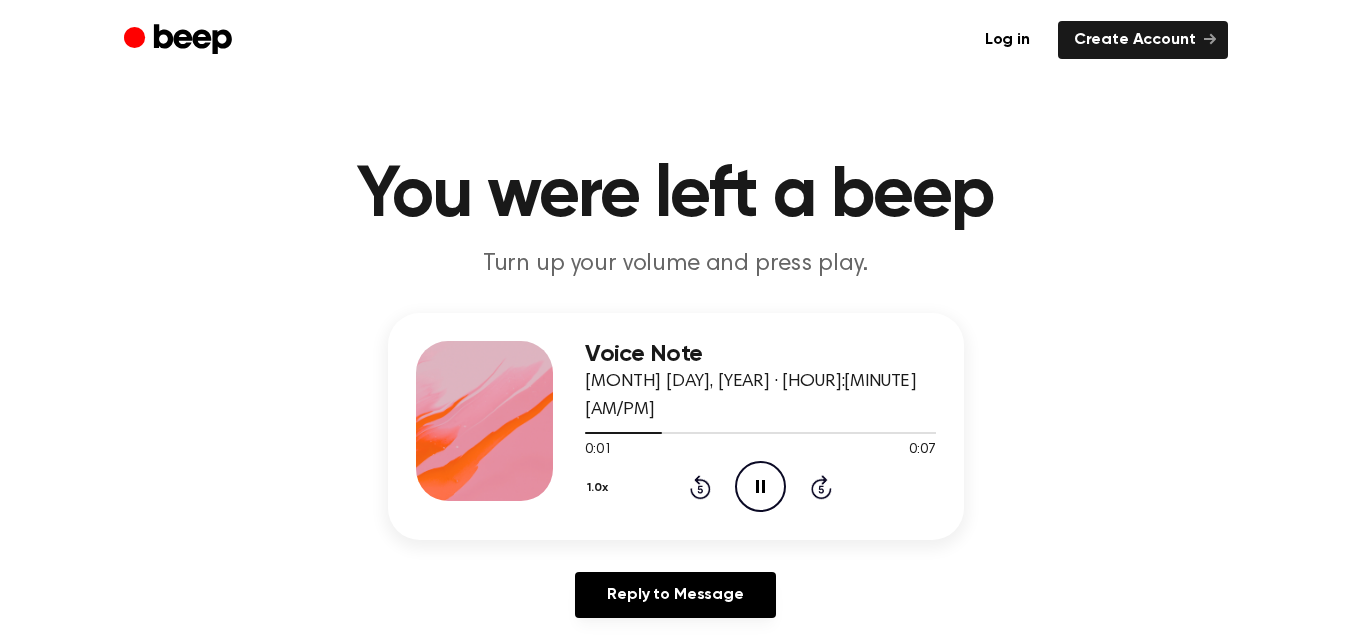 click on "Pause Audio" 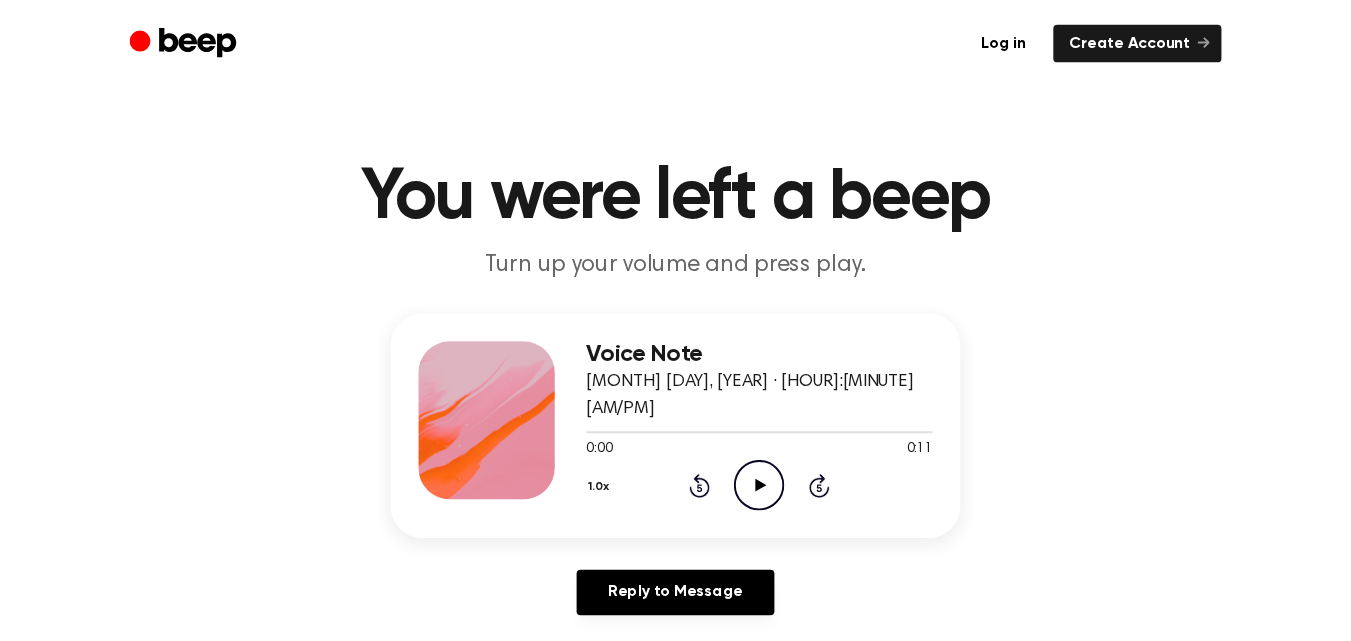 scroll, scrollTop: 0, scrollLeft: 0, axis: both 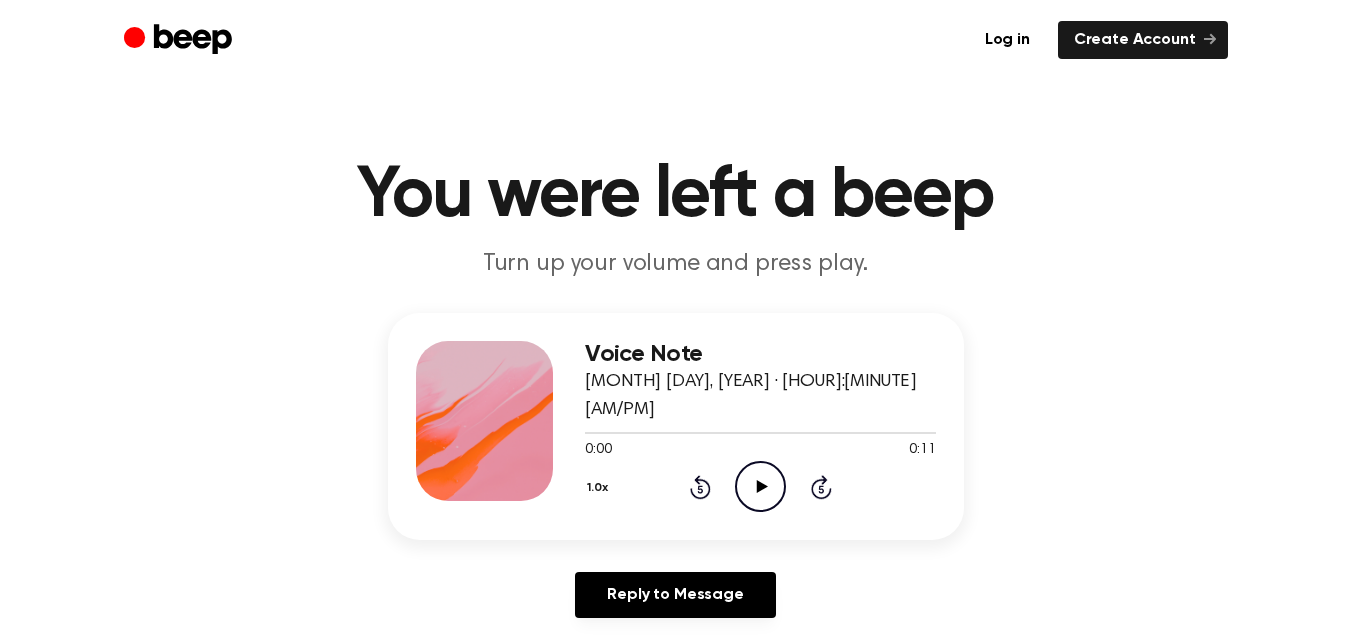 click on "Play Audio" 